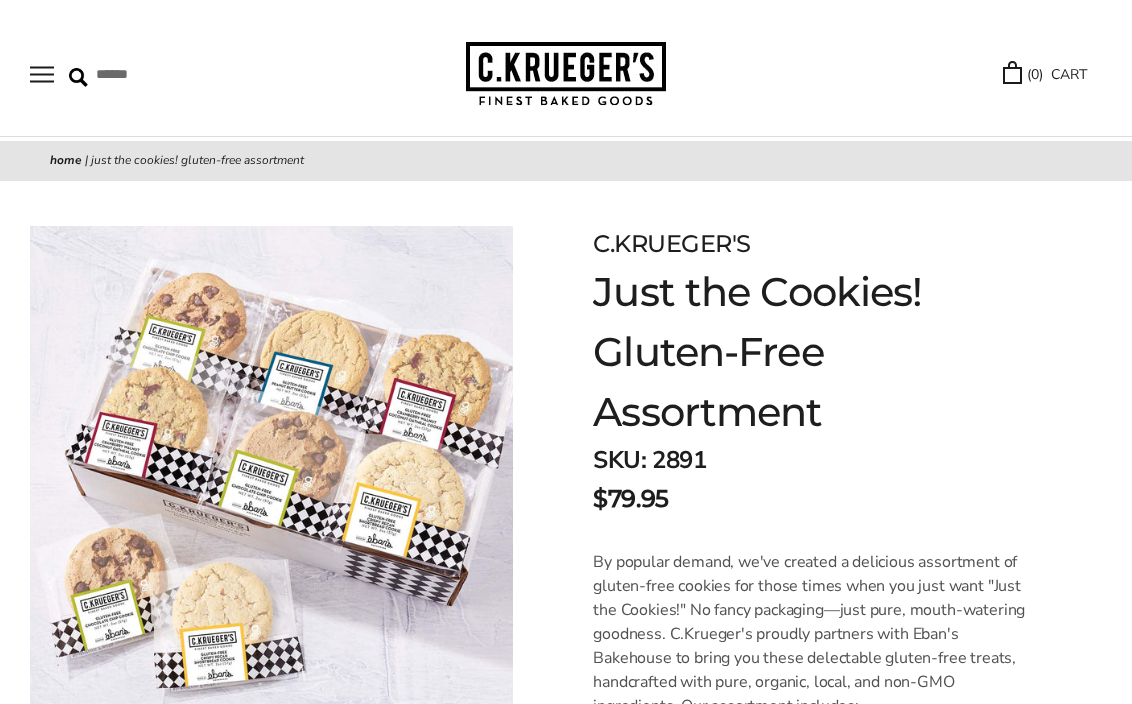 scroll, scrollTop: 0, scrollLeft: 0, axis: both 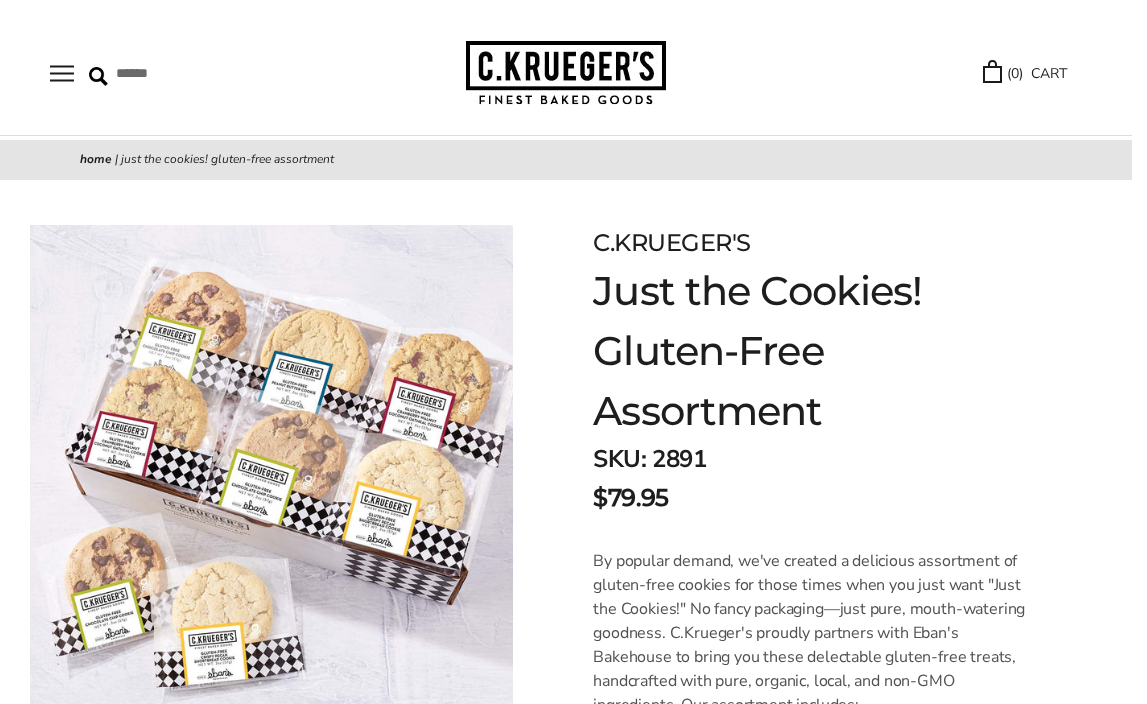 click on "Skip to content
******
Bestsellers Summer
Summer Vibes Summer Garden Hello Sunshine
Sweet Smiles Patriotic Birthday
ALL Birthday Gifts Celebration Collection Best Wishes Collection
Thank You
ALL Thank You Gifts NEW! Box of Thanks Thanks For Being Awesome Thanks! You're a Star Thanks! Thanks! Harlequin Thank You
Select Your Cookies Just The Cookies Gluten Free & Vegan Occasions
HOLIDAY GIFTS
Summer Gifts Baby Sale" at bounding box center [566, 351] 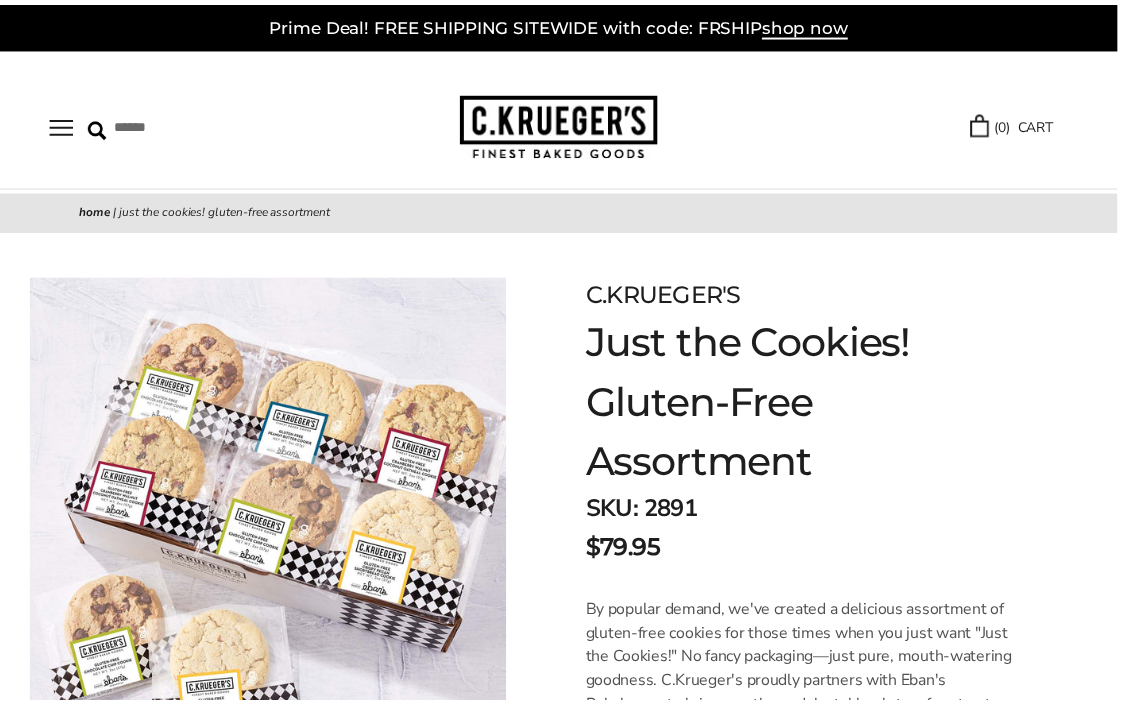 scroll, scrollTop: 51, scrollLeft: 0, axis: vertical 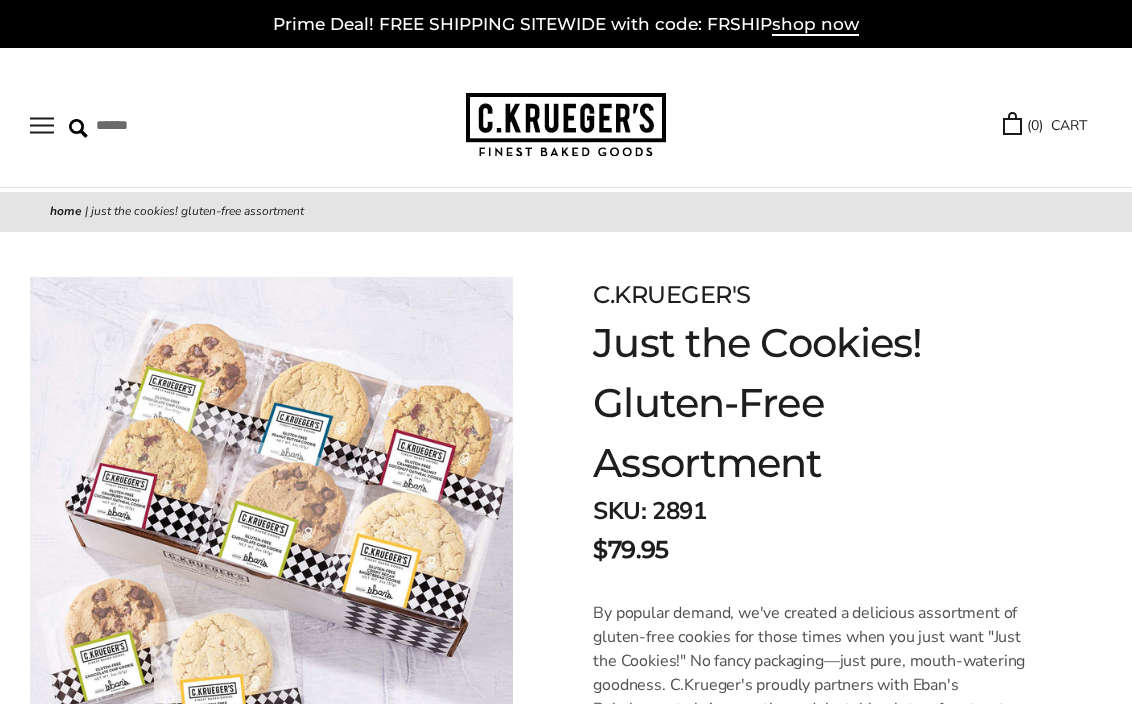 click at bounding box center [566, 125] 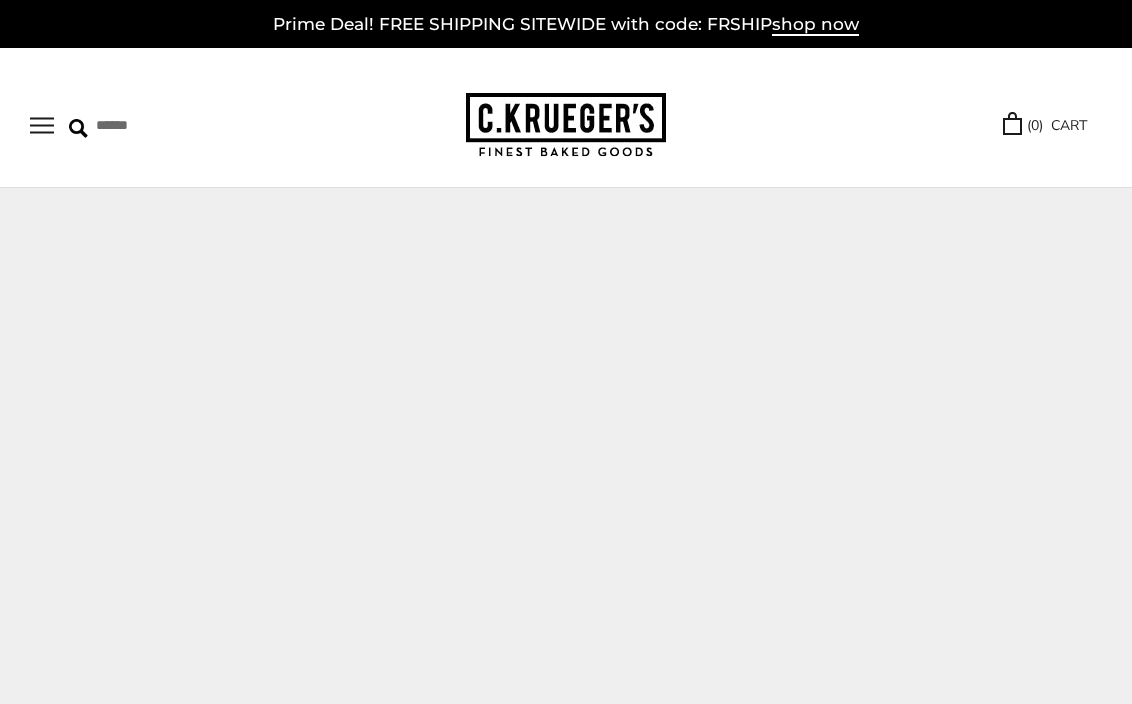 scroll, scrollTop: 0, scrollLeft: 0, axis: both 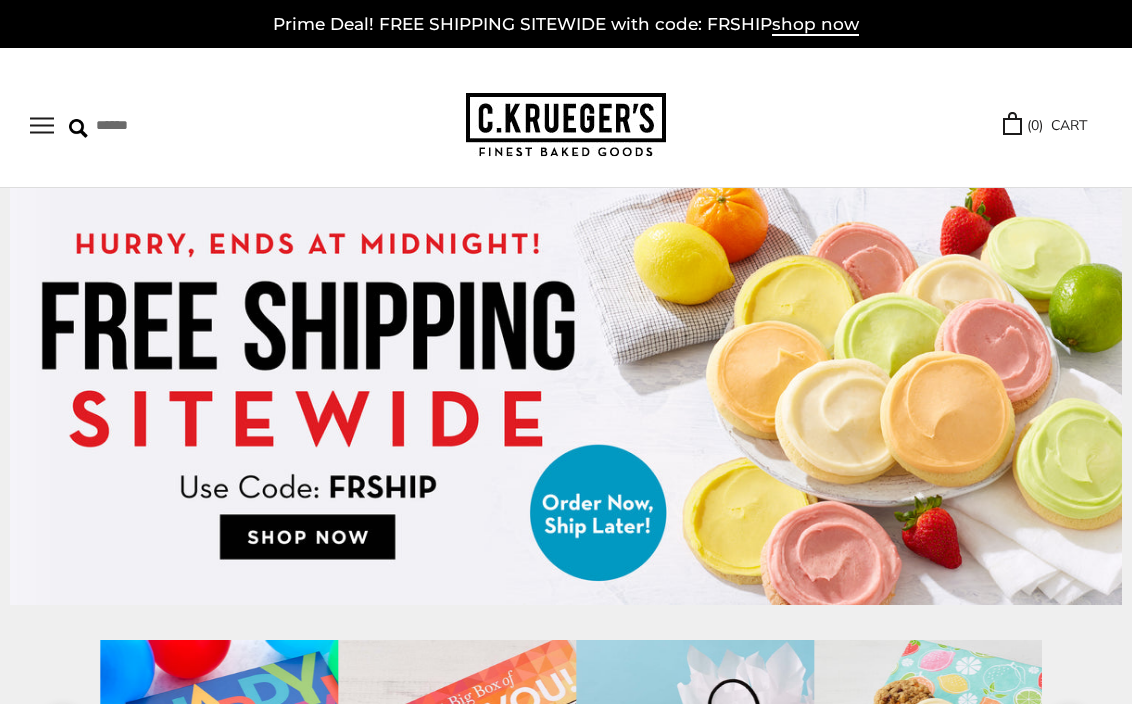 click at bounding box center (42, 125) 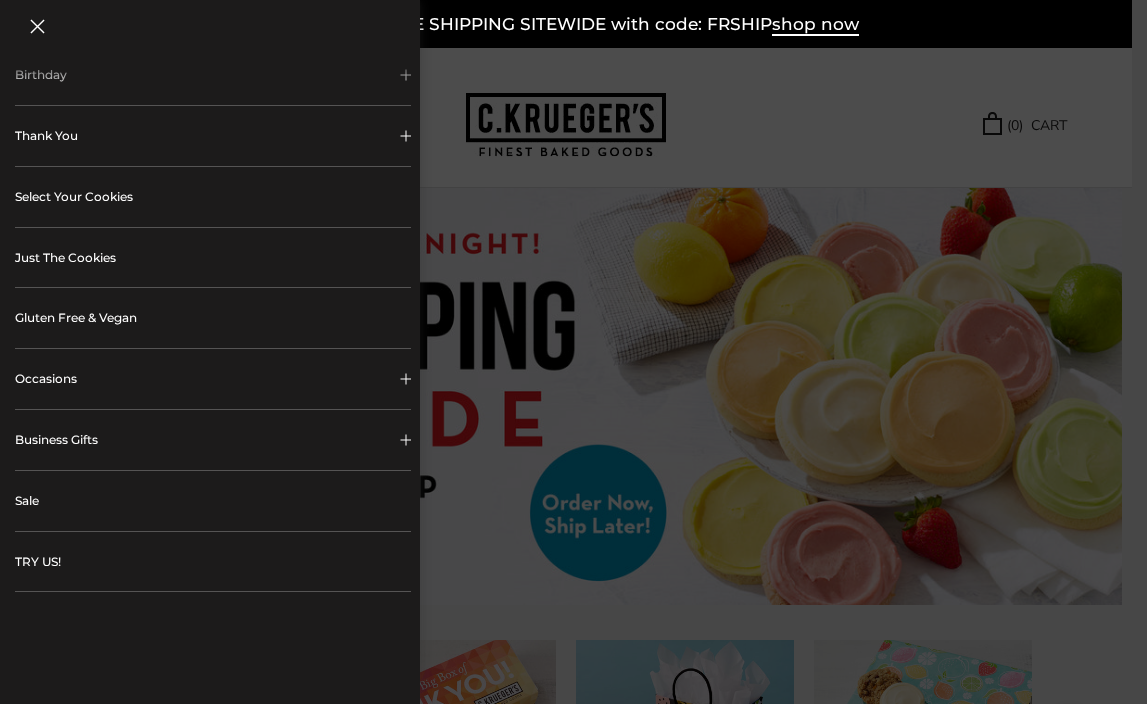 scroll, scrollTop: 505, scrollLeft: 0, axis: vertical 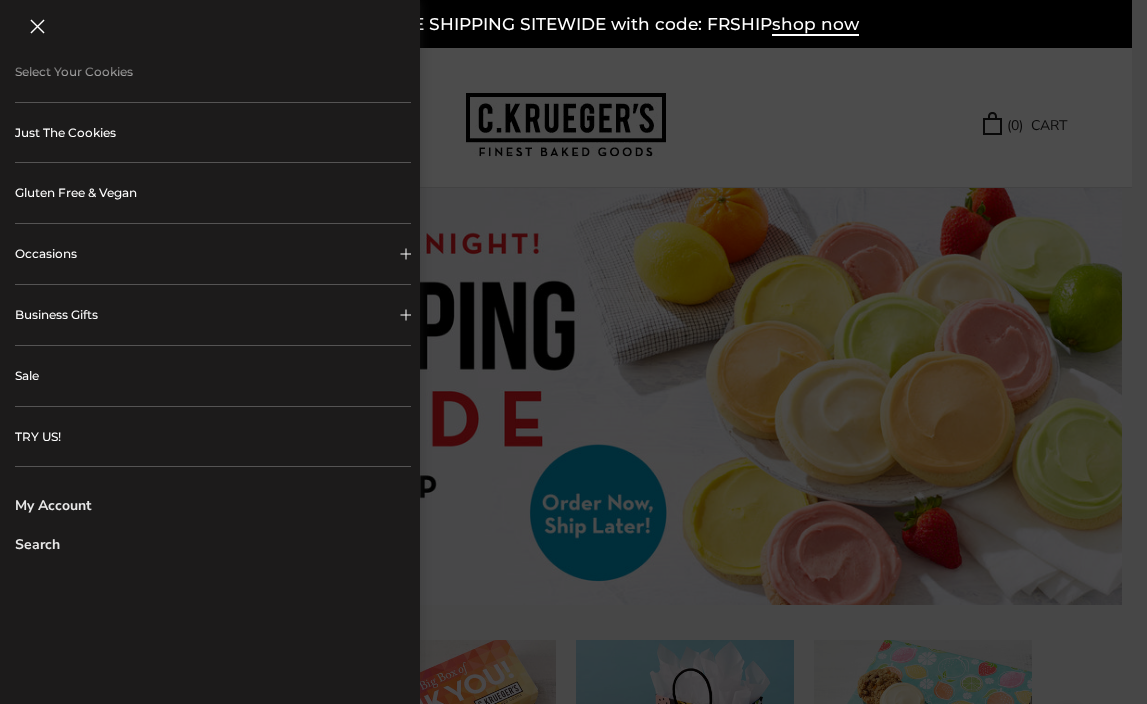 click on "Gluten Free & Vegan" at bounding box center [213, 193] 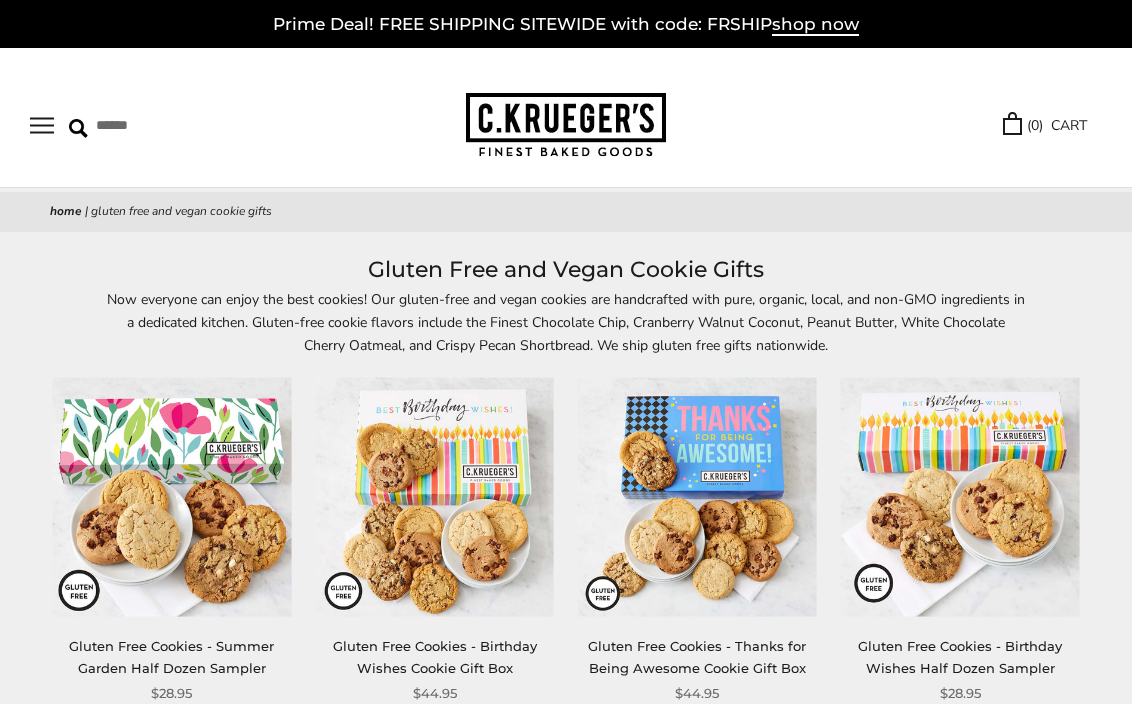 scroll, scrollTop: 0, scrollLeft: 0, axis: both 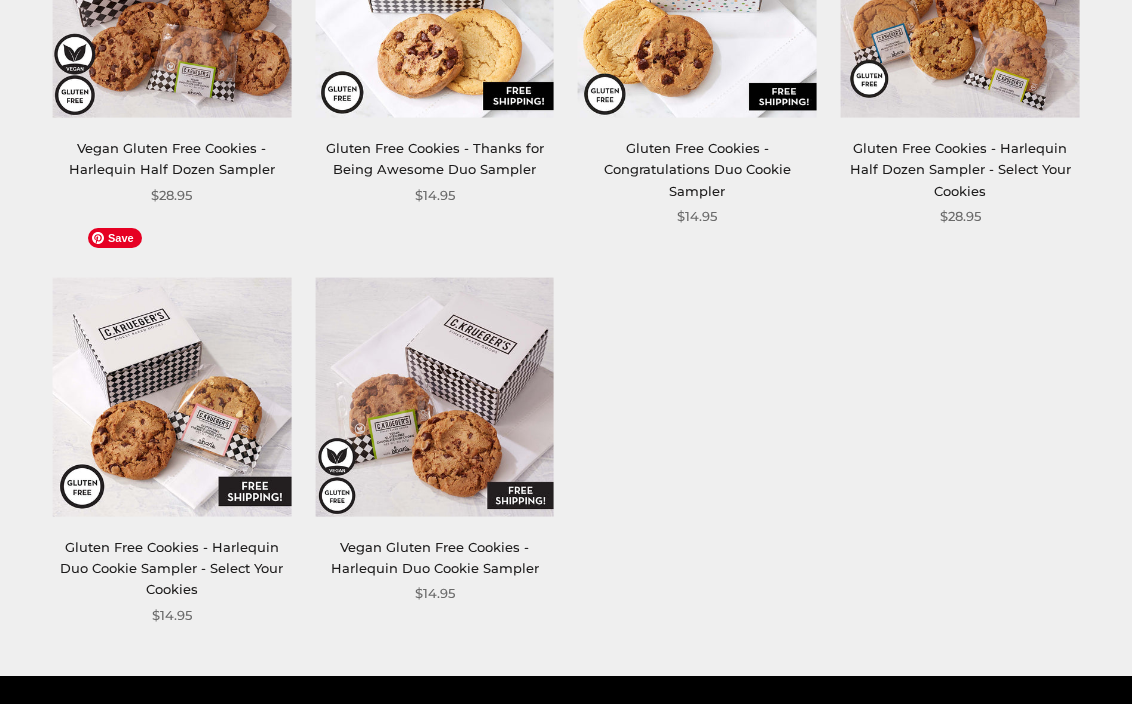 click at bounding box center (171, 397) 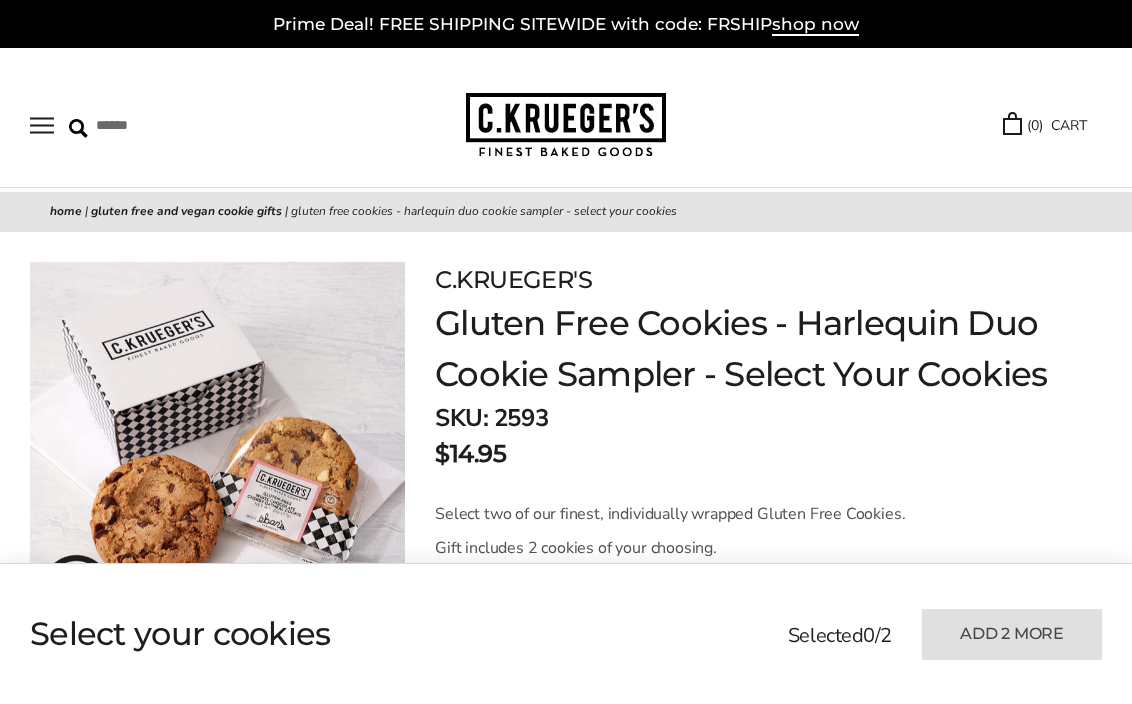 scroll, scrollTop: 0, scrollLeft: 0, axis: both 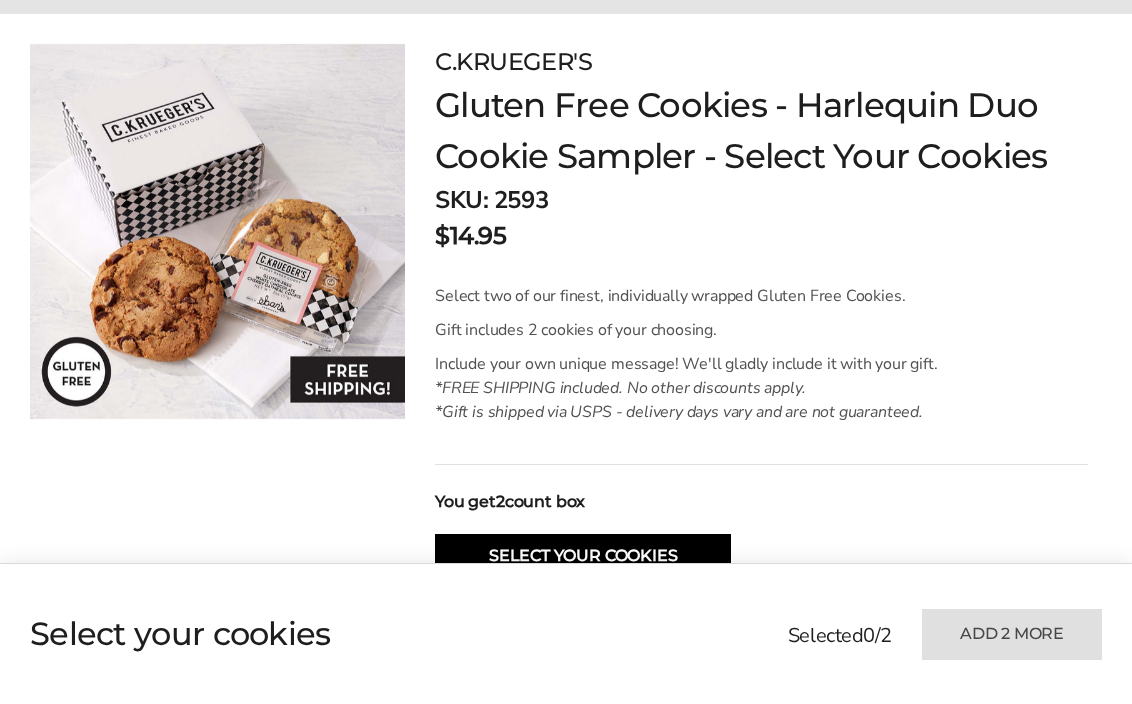 drag, startPoint x: 1135, startPoint y: 52, endPoint x: 1136, endPoint y: 105, distance: 53.009434 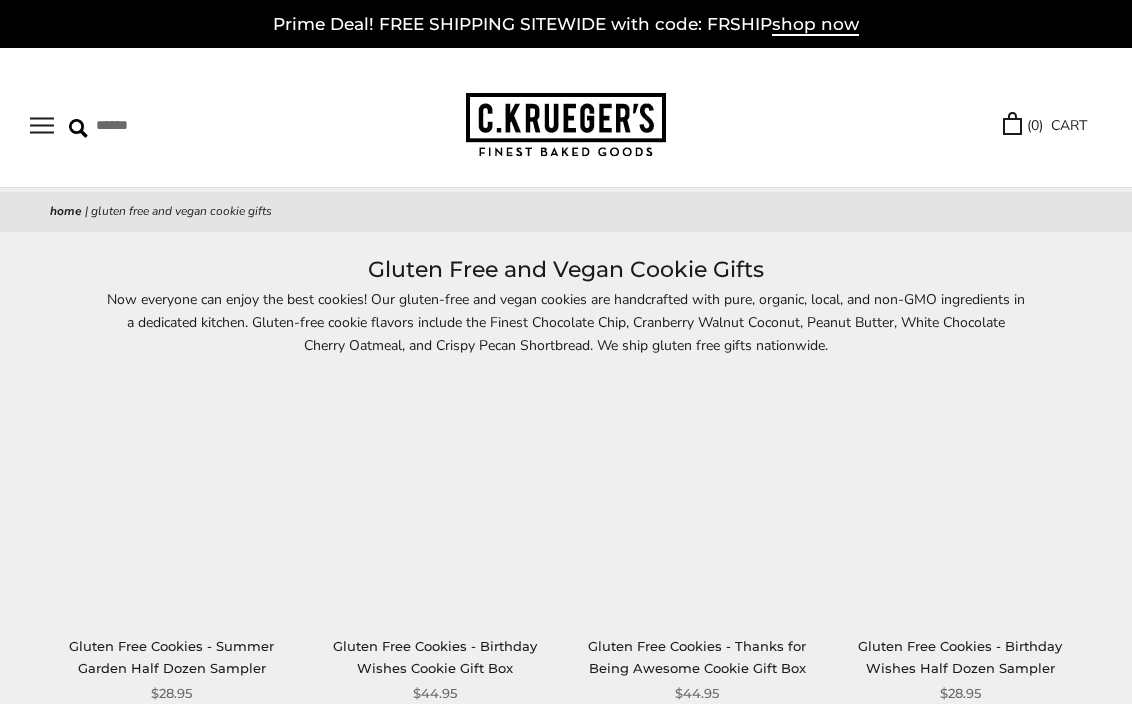 scroll, scrollTop: 1274, scrollLeft: 0, axis: vertical 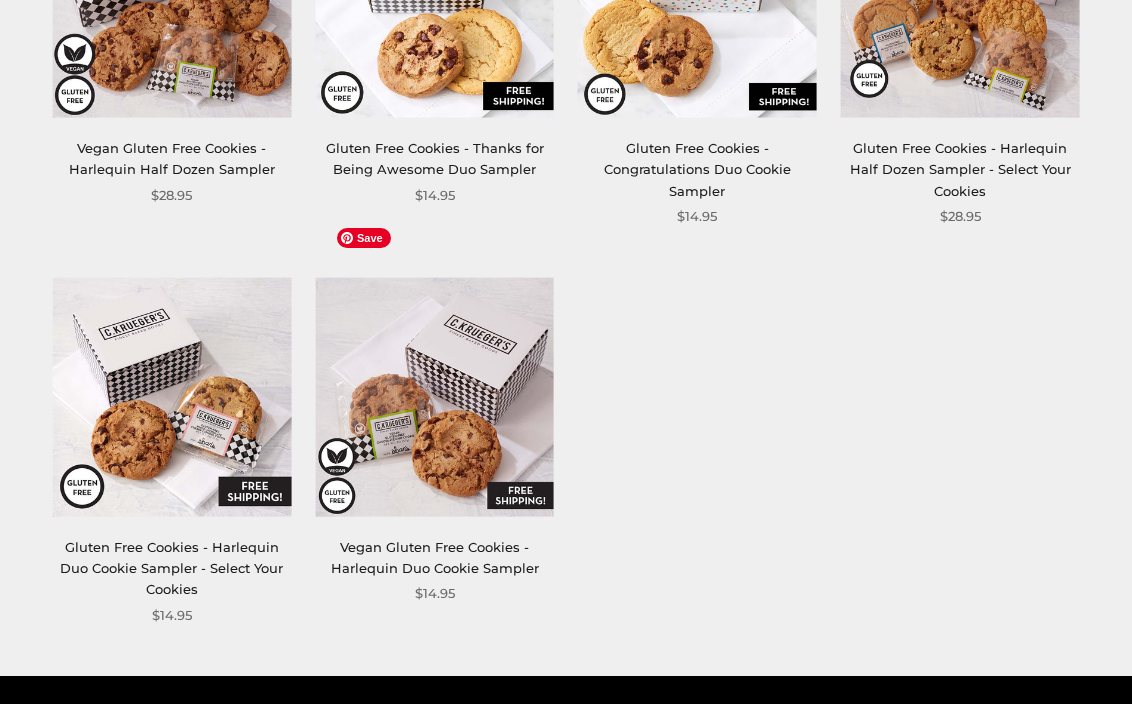 click at bounding box center [434, 397] 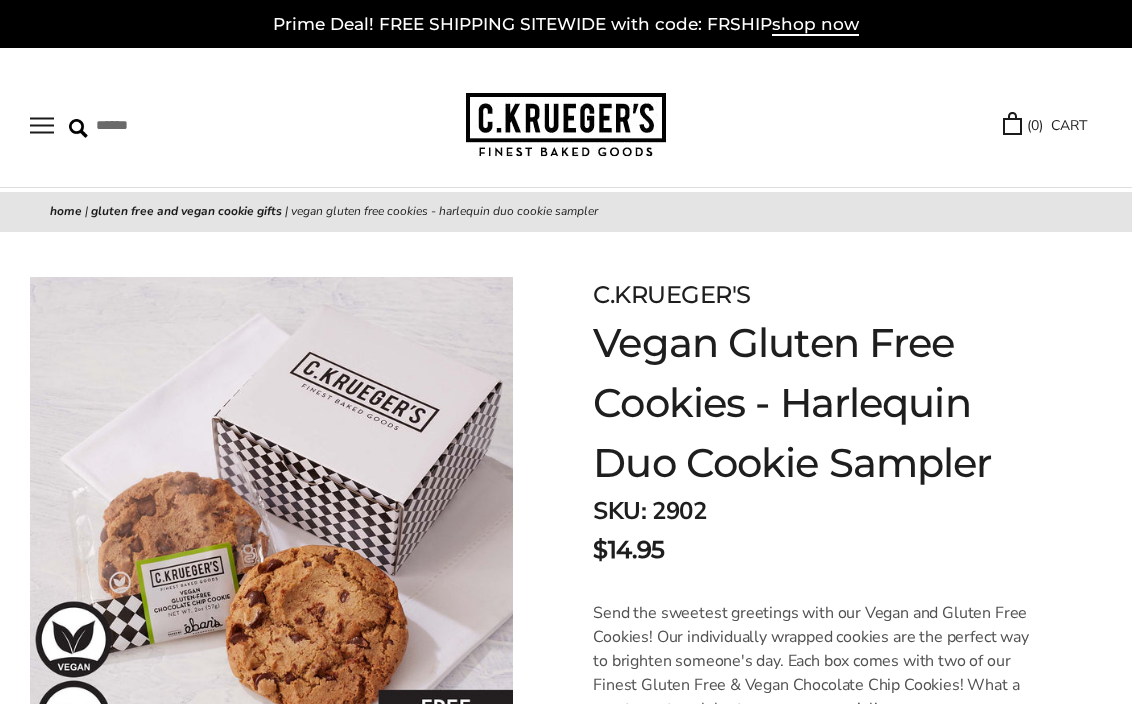 scroll, scrollTop: 0, scrollLeft: 0, axis: both 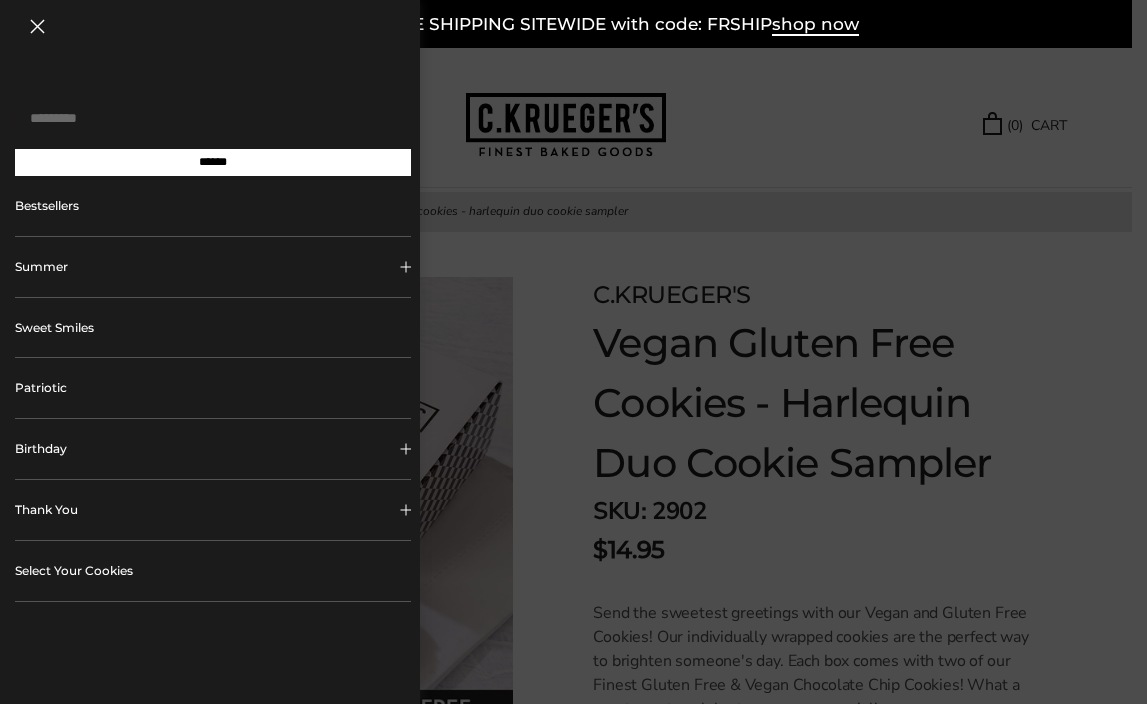 click at bounding box center [213, 118] 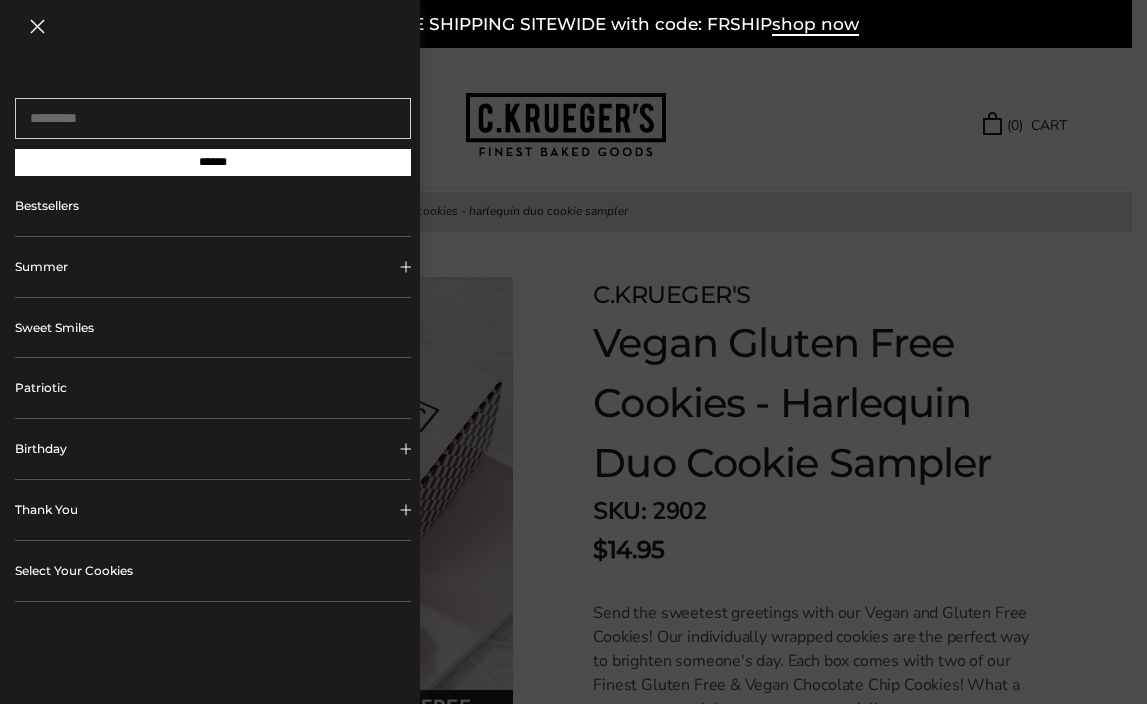 click at bounding box center (573, 352) 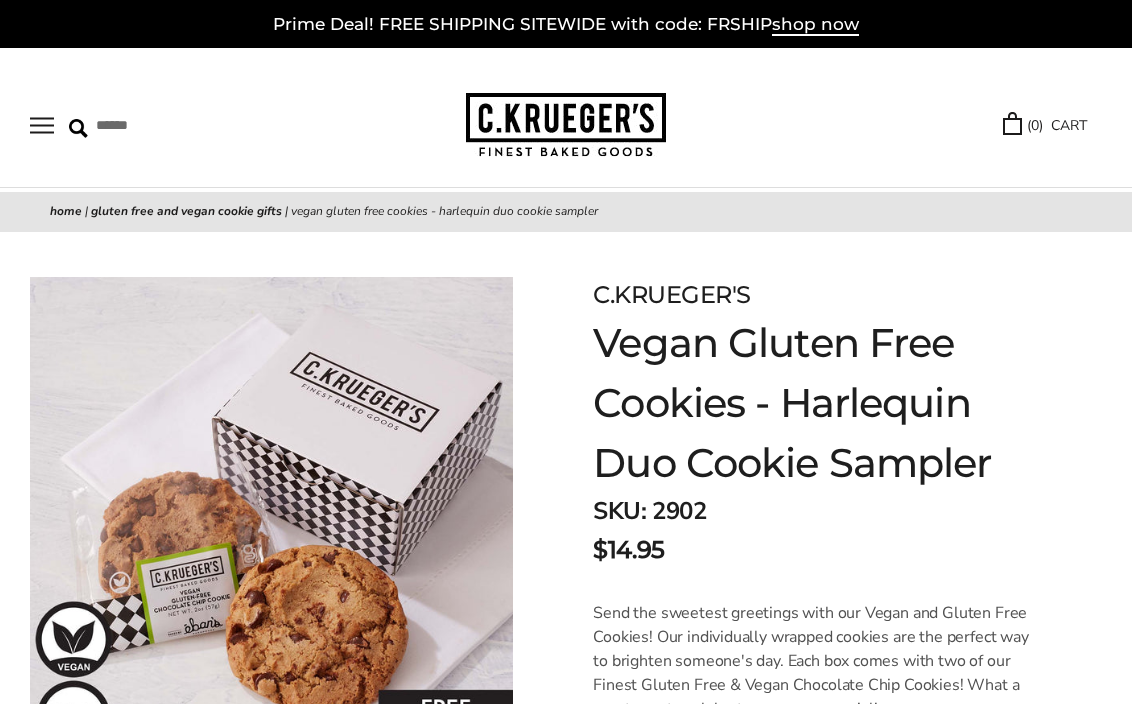 click at bounding box center [42, 125] 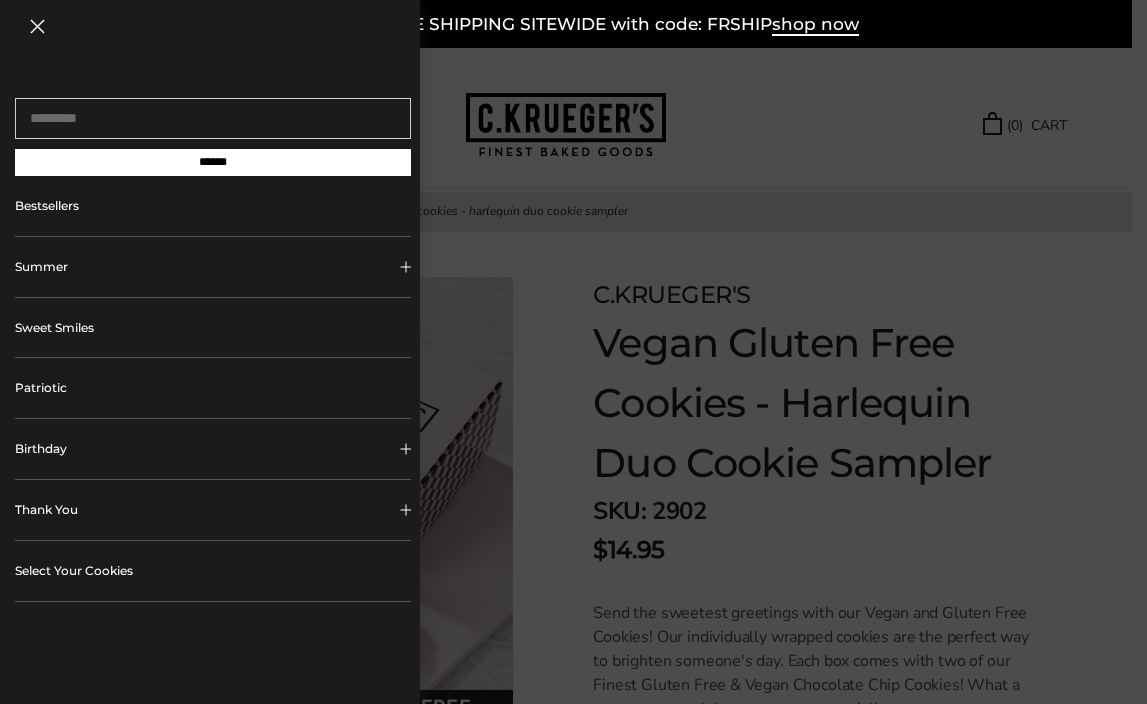 click at bounding box center [573, 352] 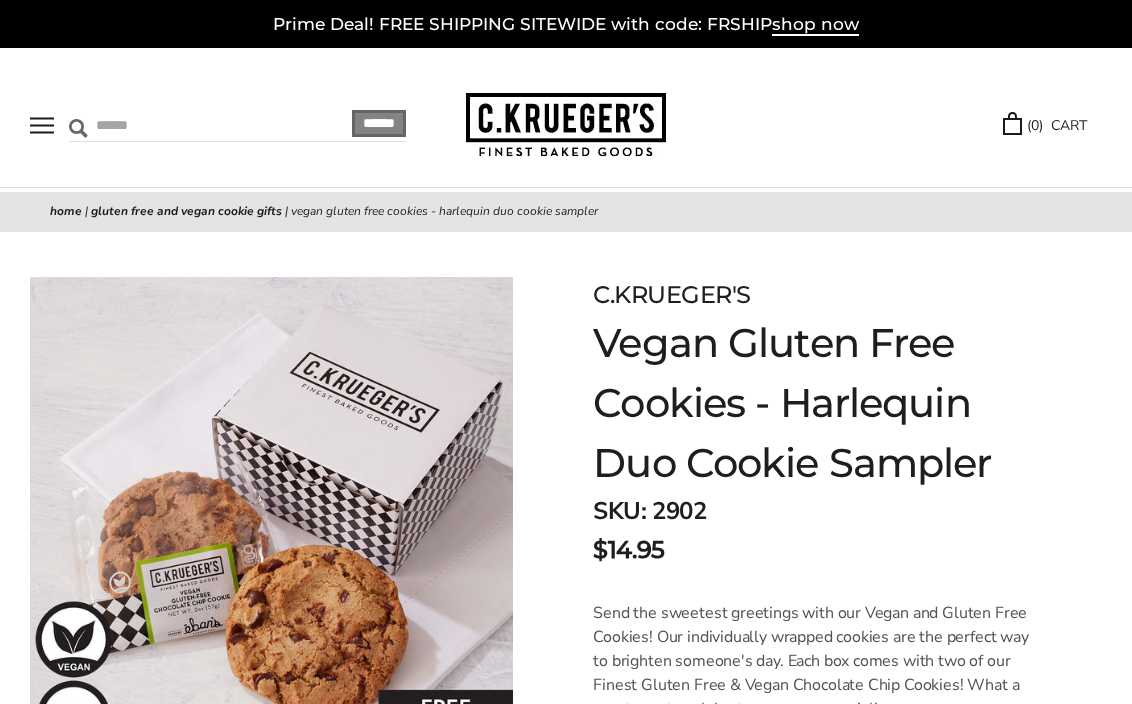 click at bounding box center (178, 125) 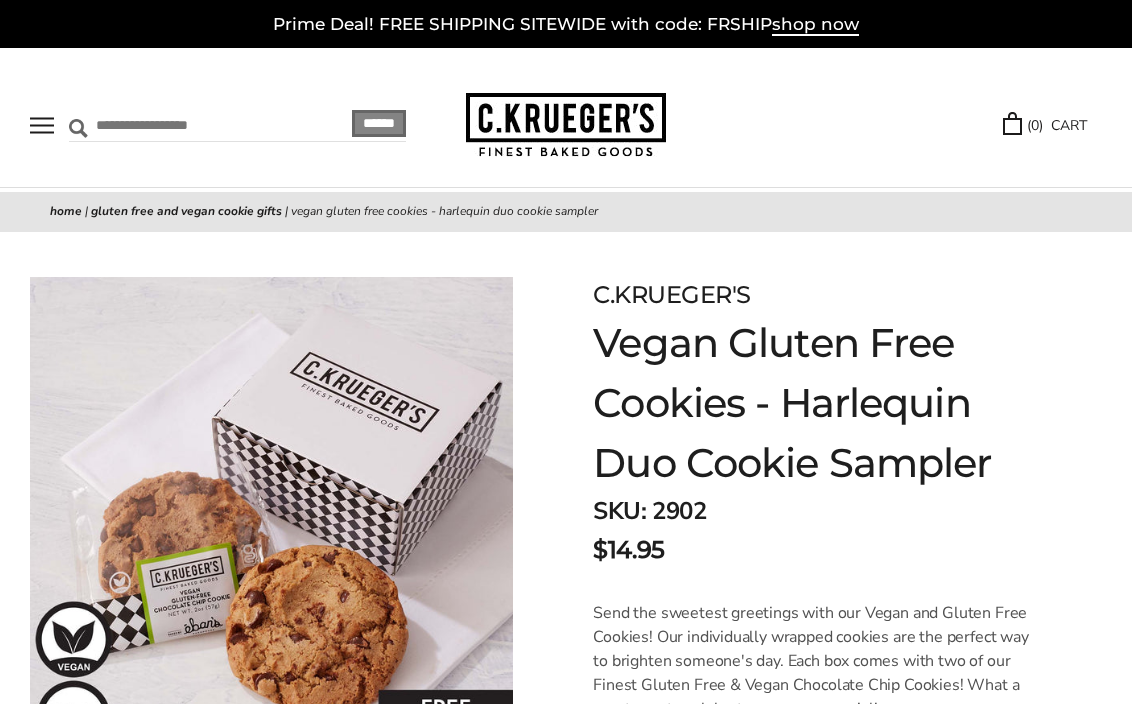 type on "**********" 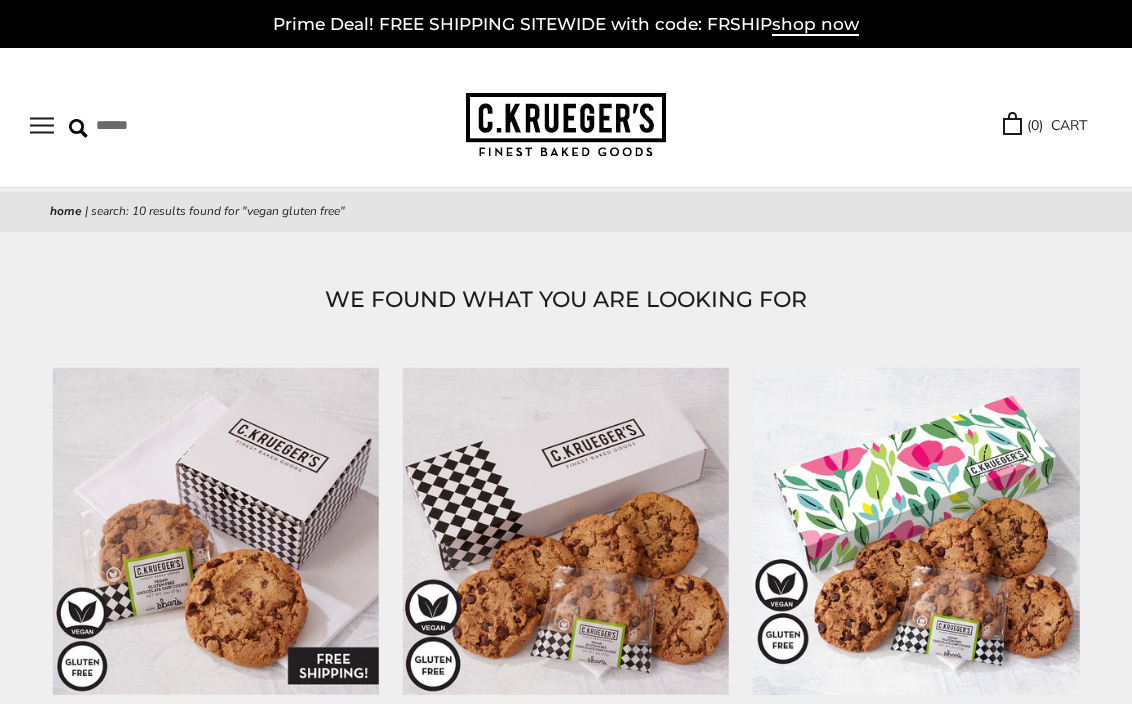 scroll, scrollTop: 0, scrollLeft: 0, axis: both 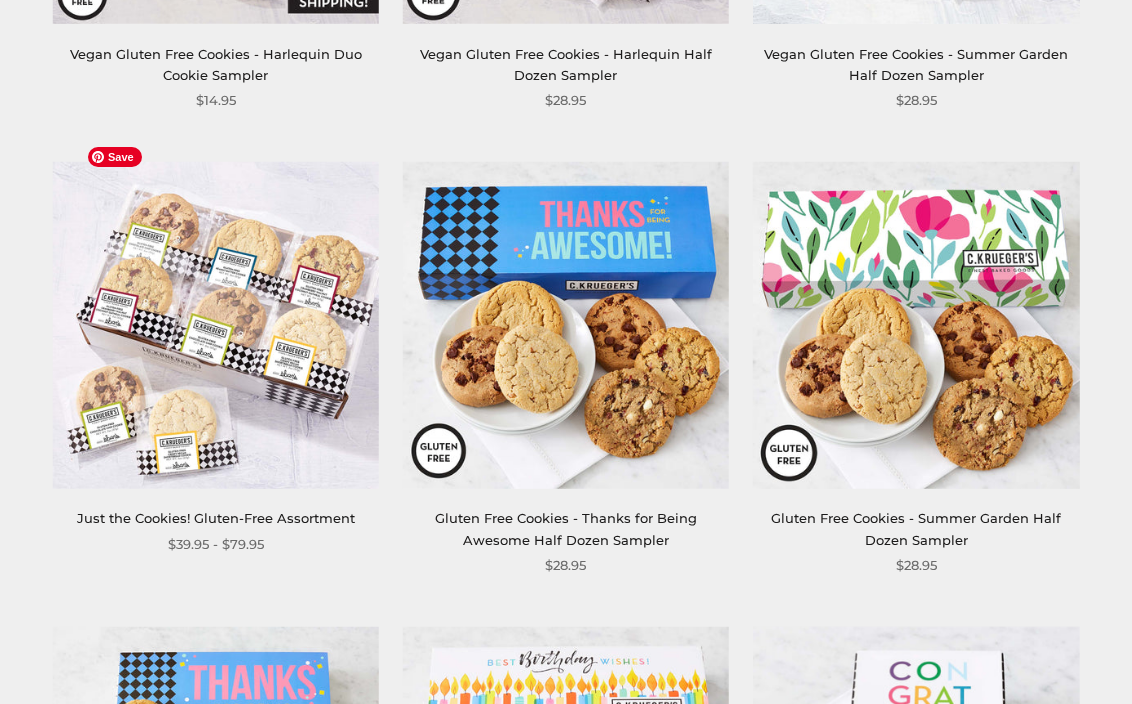 click at bounding box center [215, 325] 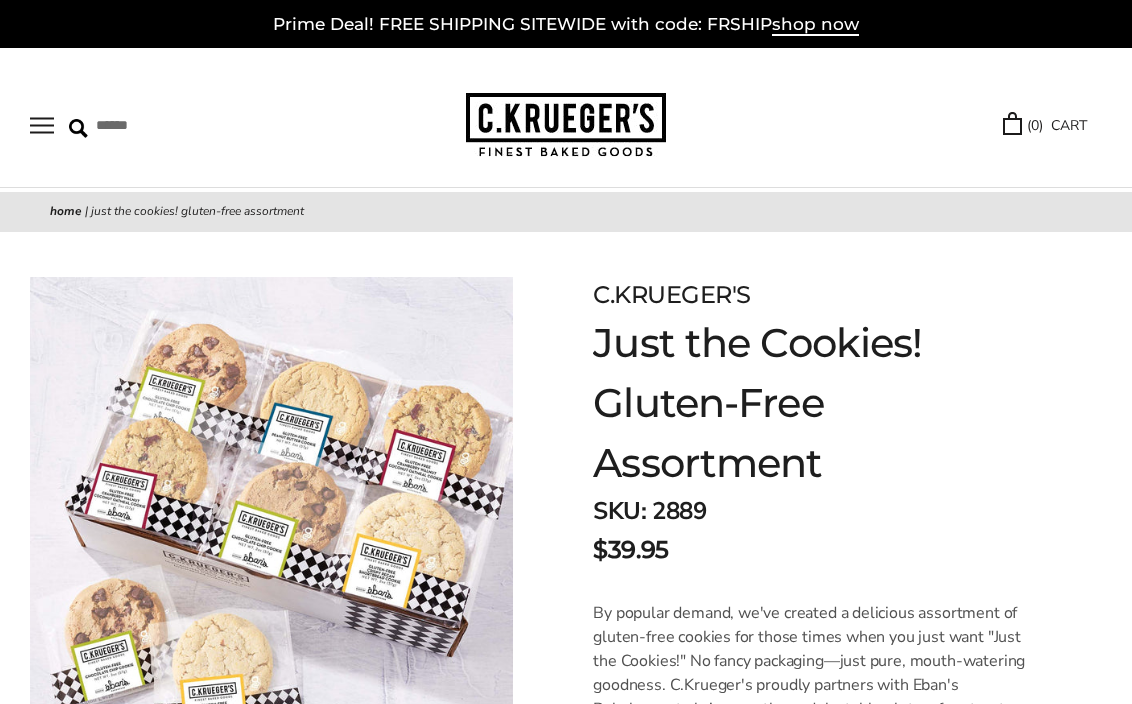 scroll, scrollTop: 0, scrollLeft: 0, axis: both 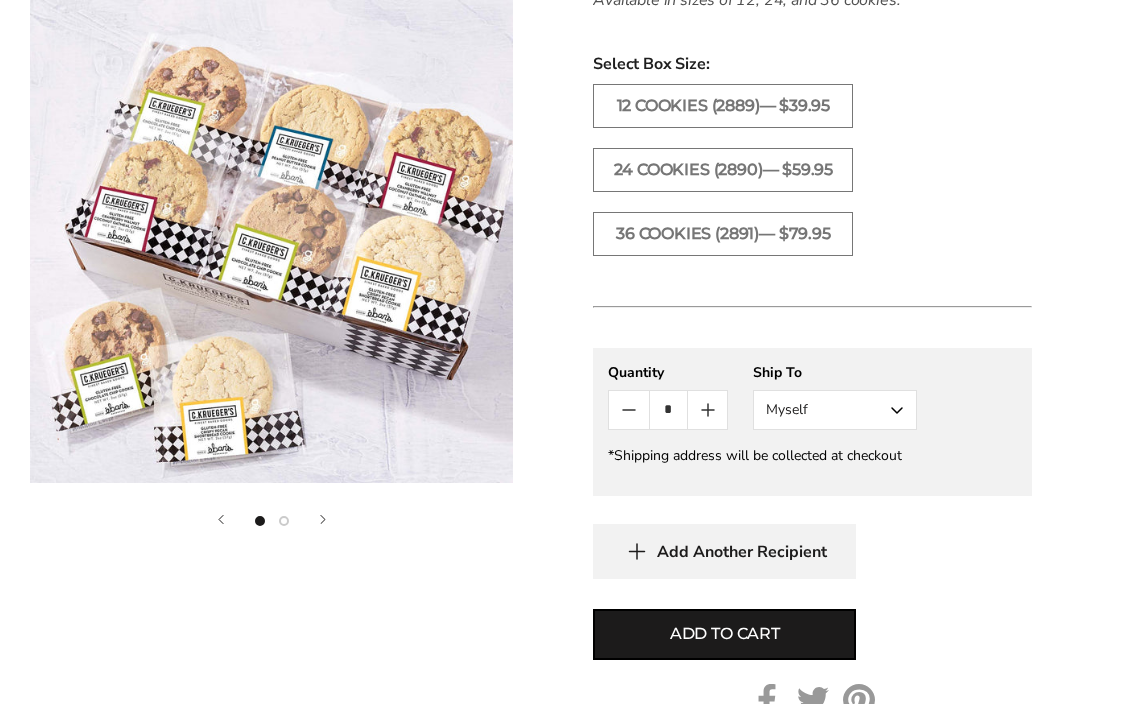 drag, startPoint x: 1135, startPoint y: 138, endPoint x: 1033, endPoint y: 535, distance: 409.8939 